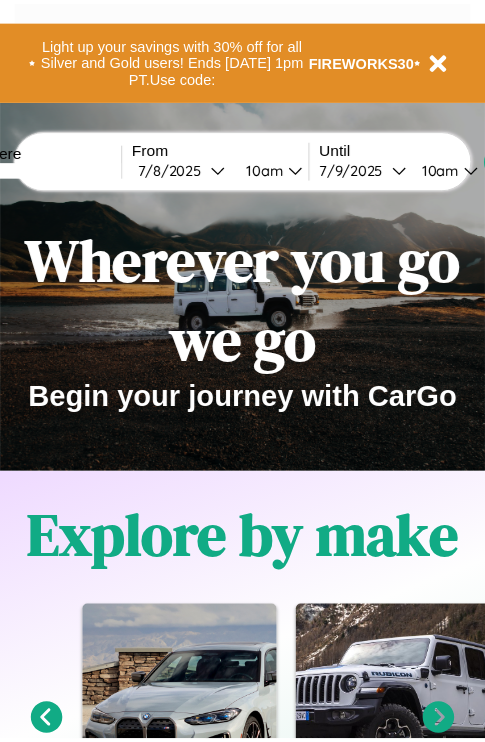 scroll, scrollTop: 0, scrollLeft: 0, axis: both 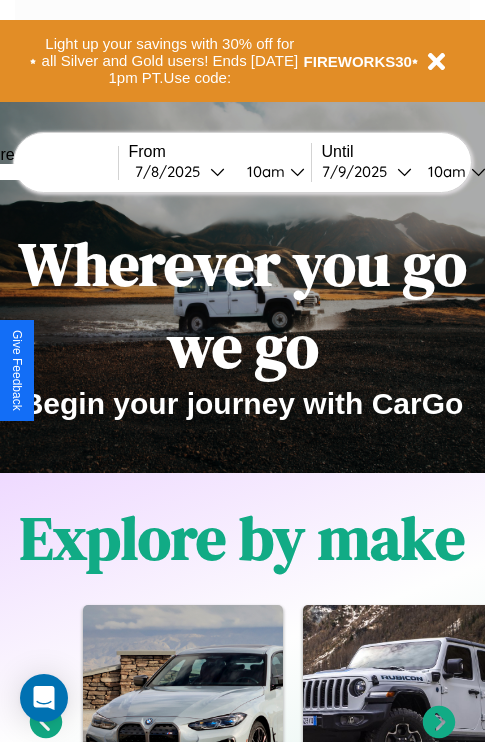 click at bounding box center [43, 172] 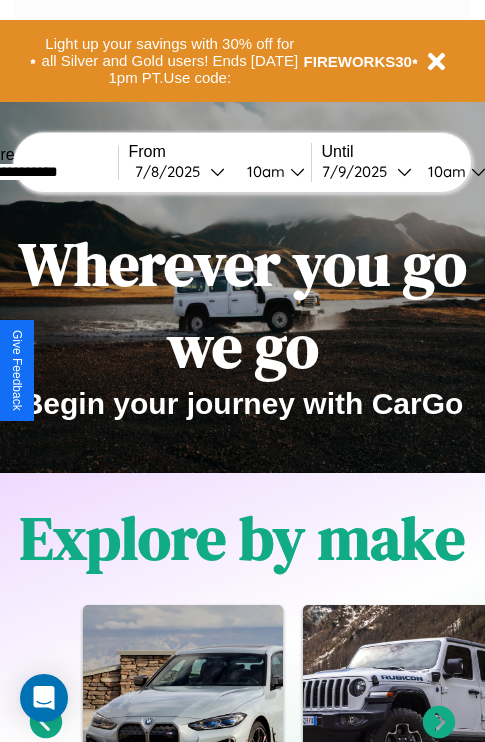 type on "**********" 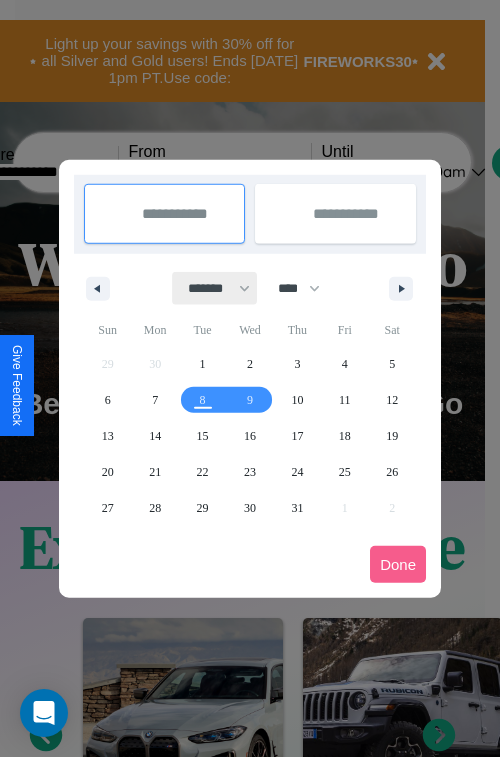 click on "******* ******** ***** ***** *** **** **** ****** ********* ******* ******** ********" at bounding box center [215, 288] 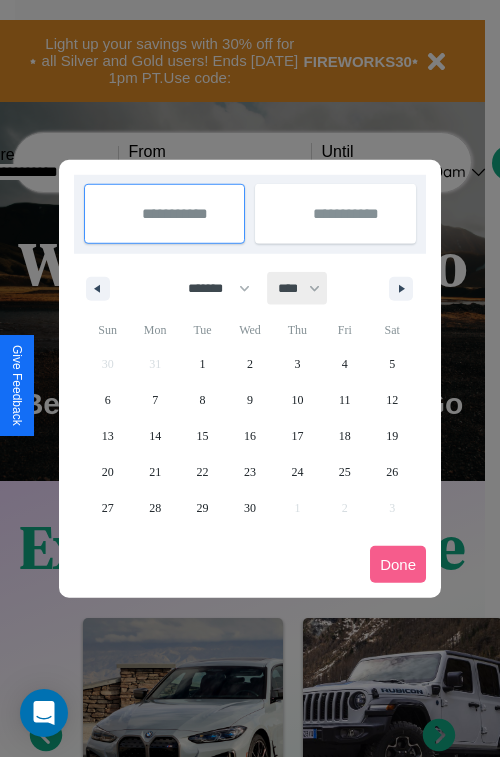 click on "**** **** **** **** **** **** **** **** **** **** **** **** **** **** **** **** **** **** **** **** **** **** **** **** **** **** **** **** **** **** **** **** **** **** **** **** **** **** **** **** **** **** **** **** **** **** **** **** **** **** **** **** **** **** **** **** **** **** **** **** **** **** **** **** **** **** **** **** **** **** **** **** **** **** **** **** **** **** **** **** **** **** **** **** **** **** **** **** **** **** **** **** **** **** **** **** **** **** **** **** **** **** **** **** **** **** **** **** **** **** **** **** **** **** **** **** **** **** **** **** ****" at bounding box center (298, 288) 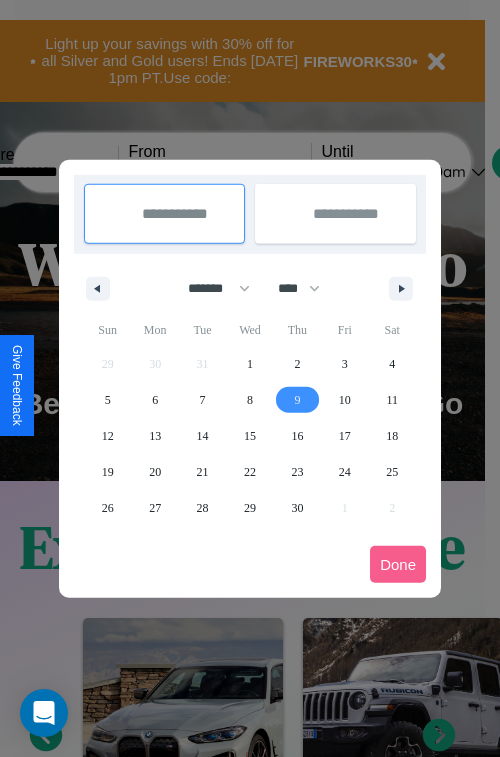 click on "9" at bounding box center [297, 400] 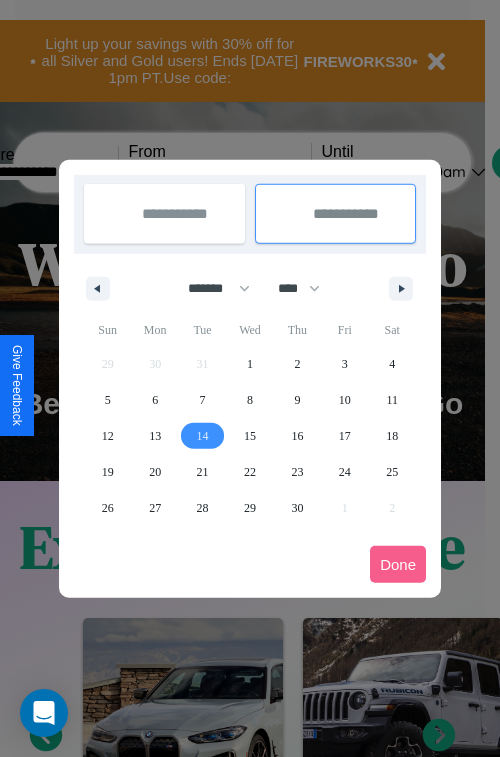 click on "14" at bounding box center (203, 436) 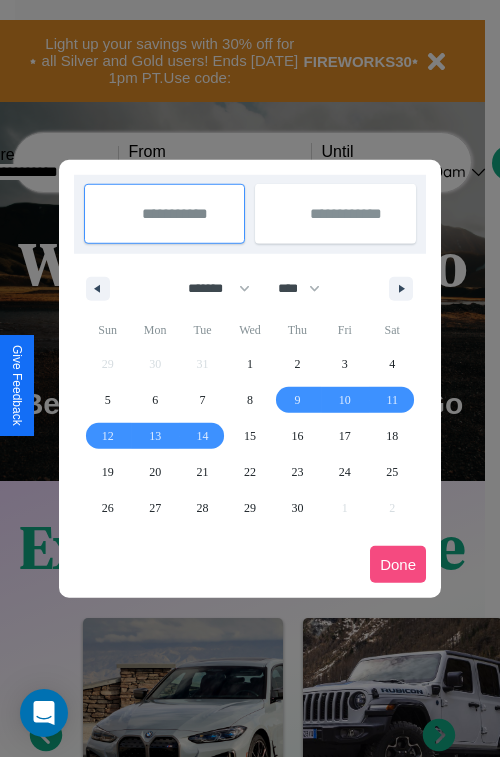 click on "Done" at bounding box center (398, 564) 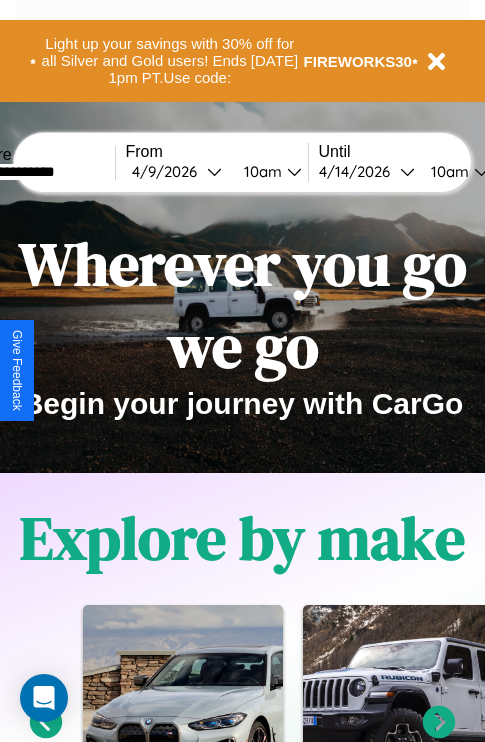 scroll, scrollTop: 0, scrollLeft: 71, axis: horizontal 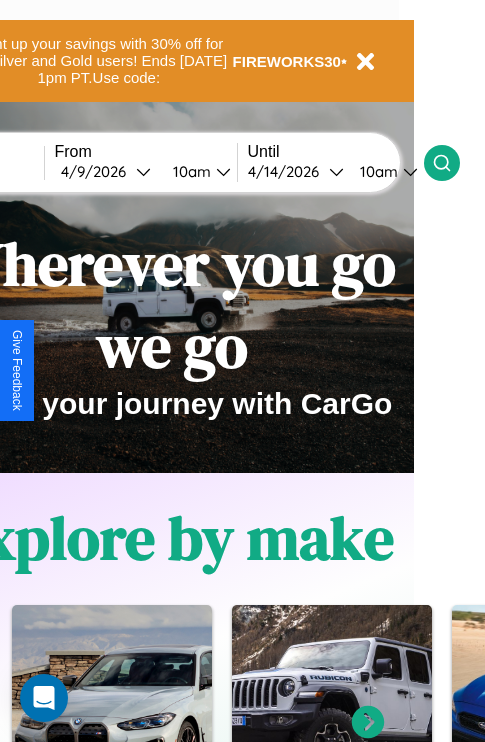 click 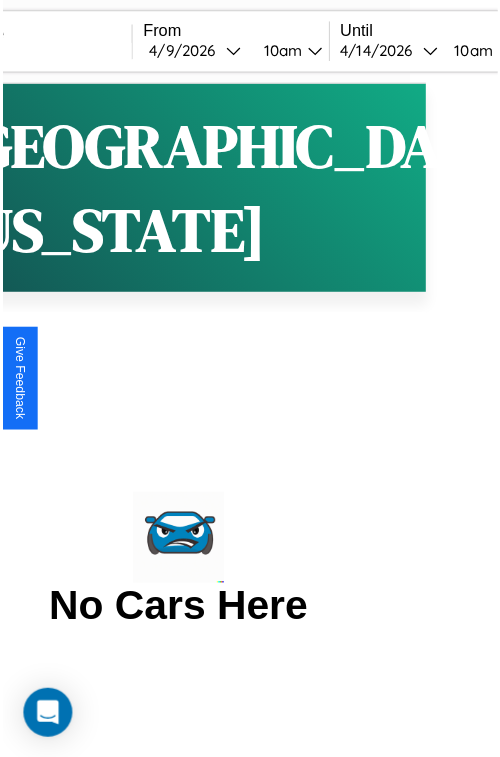 scroll, scrollTop: 0, scrollLeft: 0, axis: both 